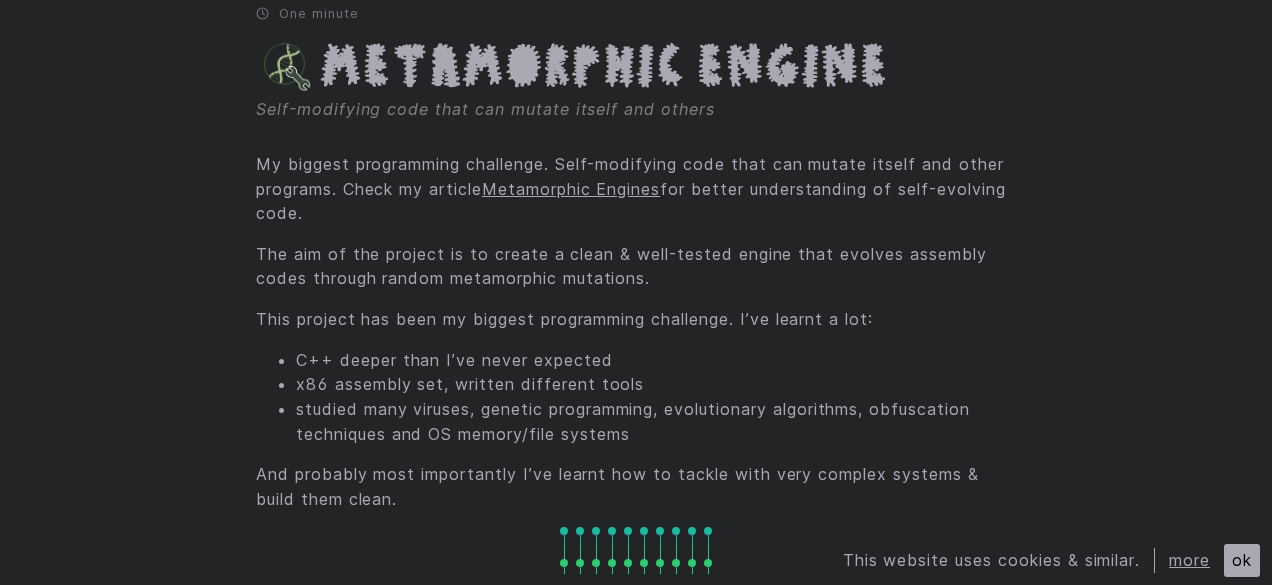 scroll, scrollTop: 163, scrollLeft: 0, axis: vertical 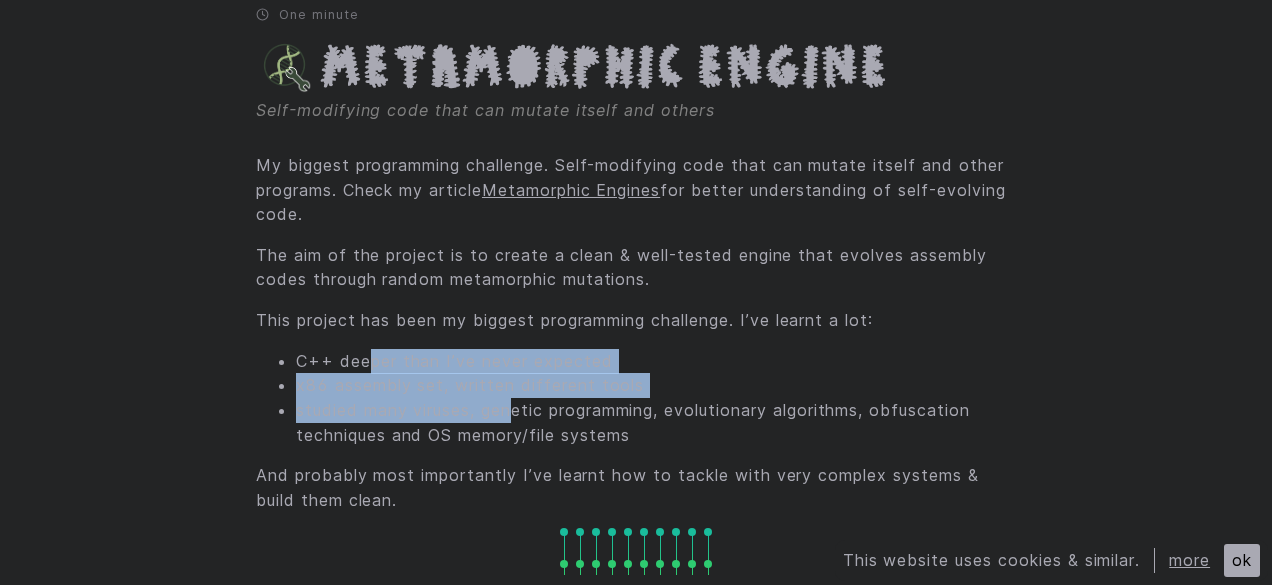 drag, startPoint x: 367, startPoint y: 370, endPoint x: 517, endPoint y: 403, distance: 153.58711 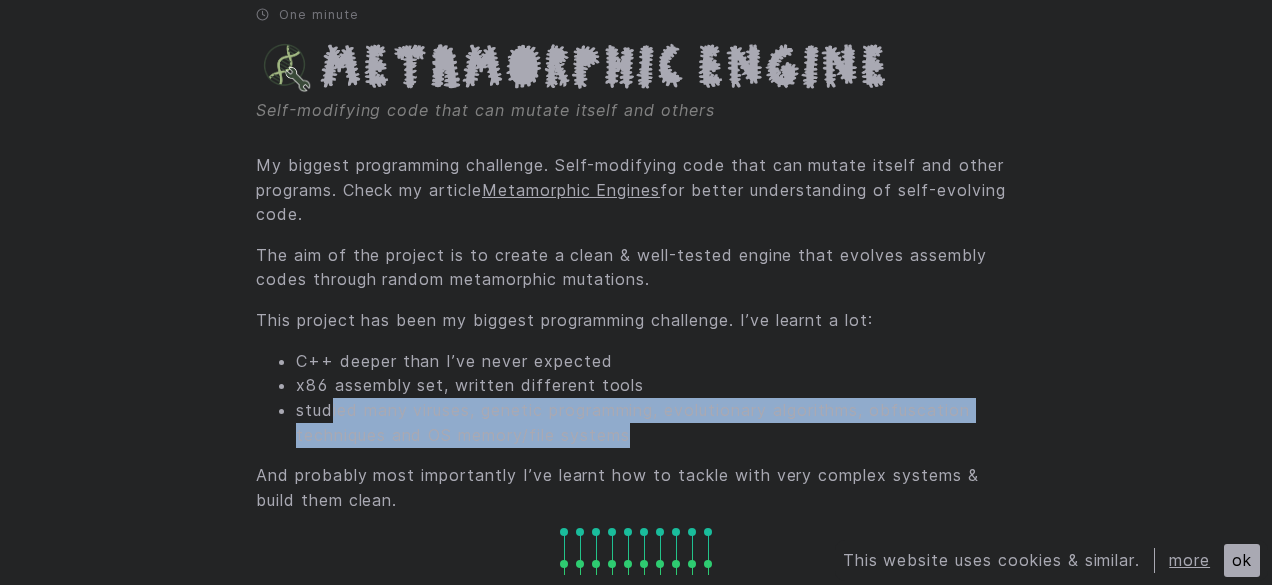 drag, startPoint x: 329, startPoint y: 404, endPoint x: 670, endPoint y: 434, distance: 342.3171 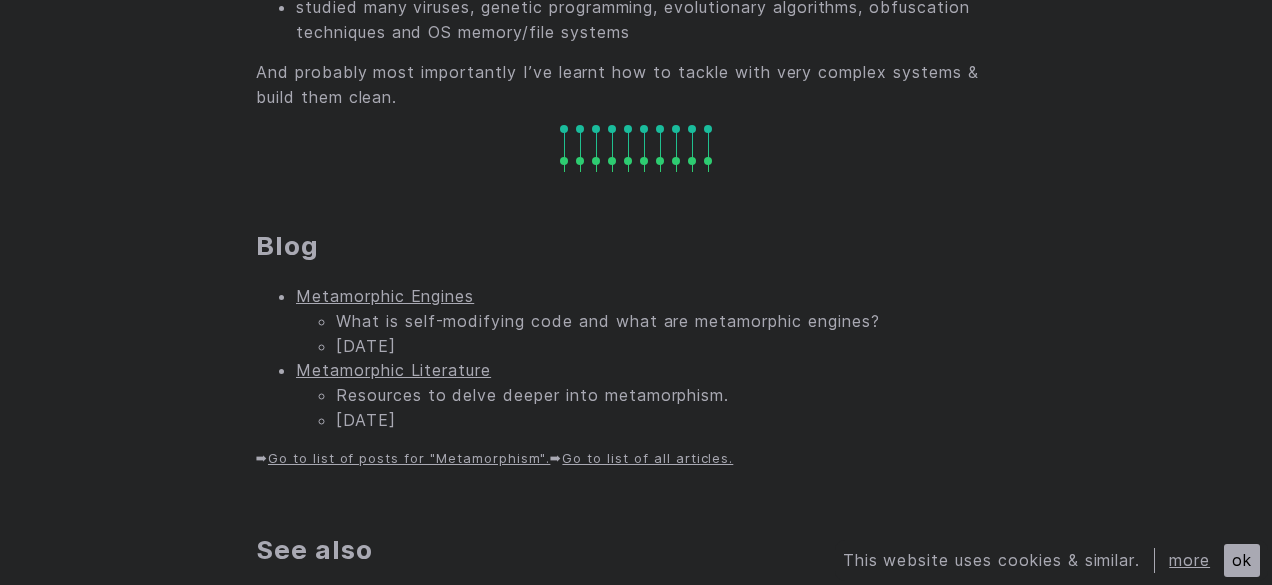 scroll, scrollTop: 567, scrollLeft: 0, axis: vertical 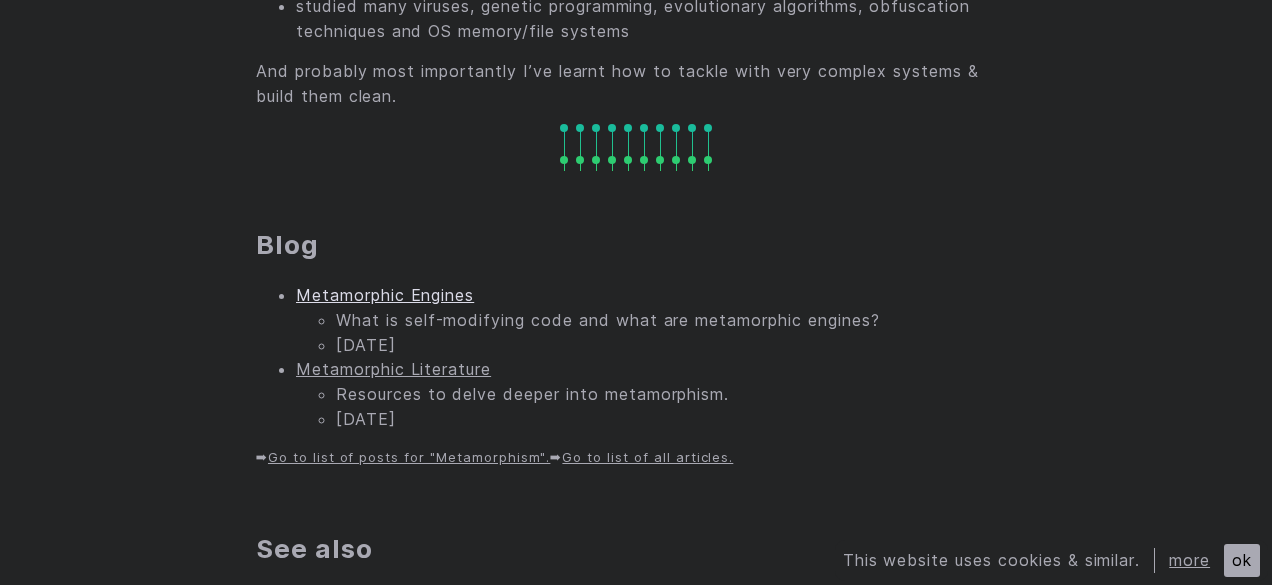 click on "Metamorphic Engines" at bounding box center [385, 295] 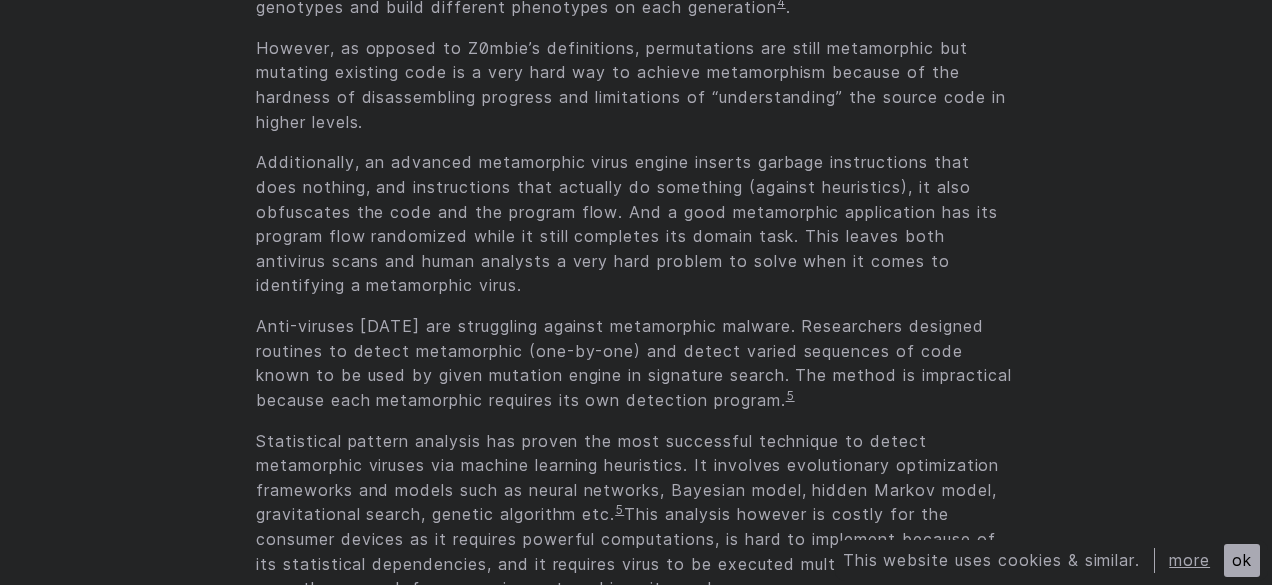 scroll, scrollTop: 1511, scrollLeft: 0, axis: vertical 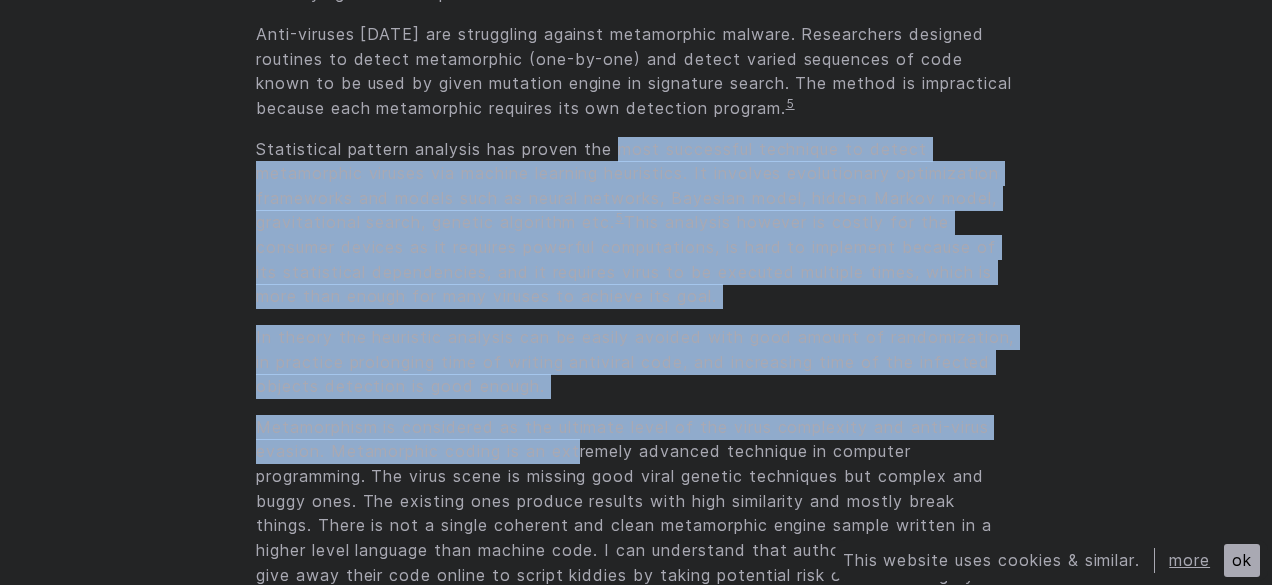 drag, startPoint x: 580, startPoint y: 170, endPoint x: 623, endPoint y: -59, distance: 233.00215 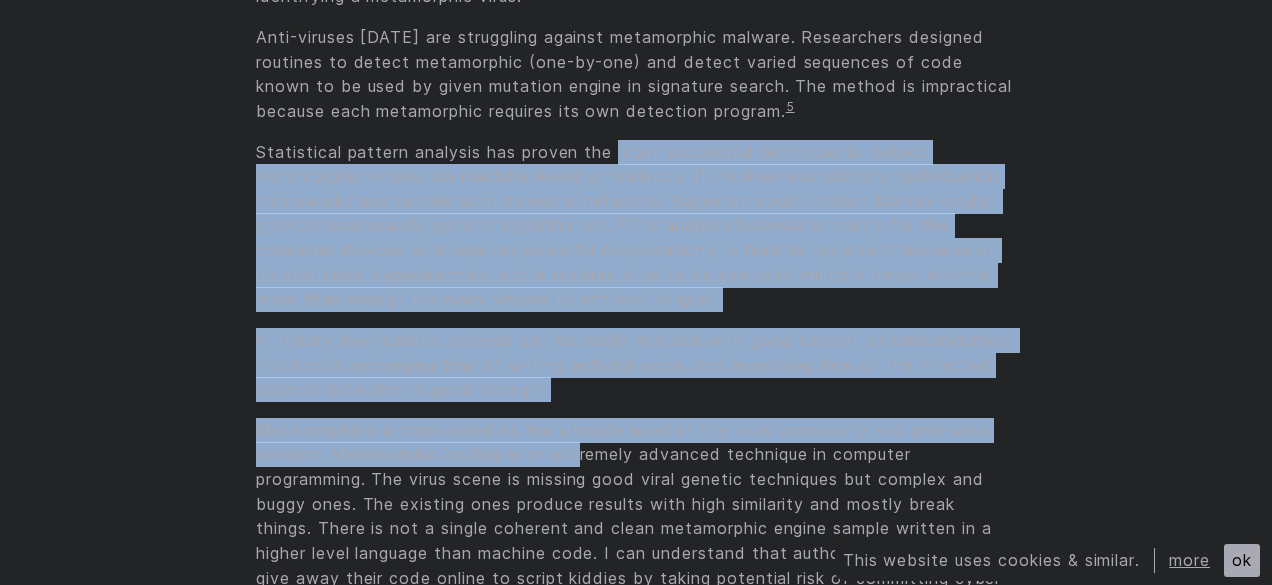 click on "This website uses cookies & similar.
more
ok
>
$ cd ~
articles certifications hobby projects speaking & moderation erkin ekici
/
articles
/
metamorphic engines
7 minutes
Belongs to
Metamorphic Engine Metamorphic Engines What is self-modifying code and what are metamorphic engines? “As Gregor Samsa awoke one morning from uneasy dreams he found himself transformed in his bed into a gigantic insect.”
–  The Metamorphosis ,  Franz Kafka The simplest and yet complete definition would be a computer program that can modify itself. As of today, metamorphic experiments are mostly done by virus authors, government security agencies, and anti-virus companies. Viruses mutate their code on each replication.This property makes signature-based detection a hard problem. 1 2 3 4 . 5 5 6  . References
↩︎   ↩︎ TMC (Tiny Metamorphic Engine) - Ender    ↩︎" at bounding box center (636, 773) 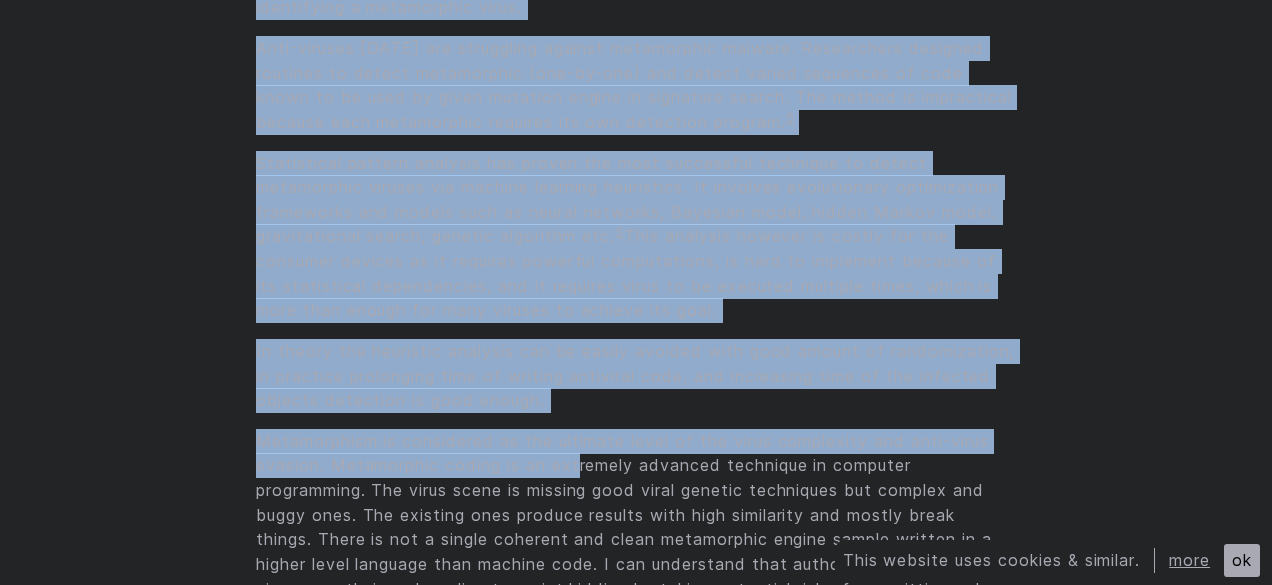click on "Anti-viruses today are struggling against metamorphic malware. Researchers designed routines to detect metamorphic (one-by-one) and detect varied sequences of code known to be used by given mutation engine in signature search. The method is impractical because each metamorphic requires its own detection program.  5" at bounding box center [636, 85] 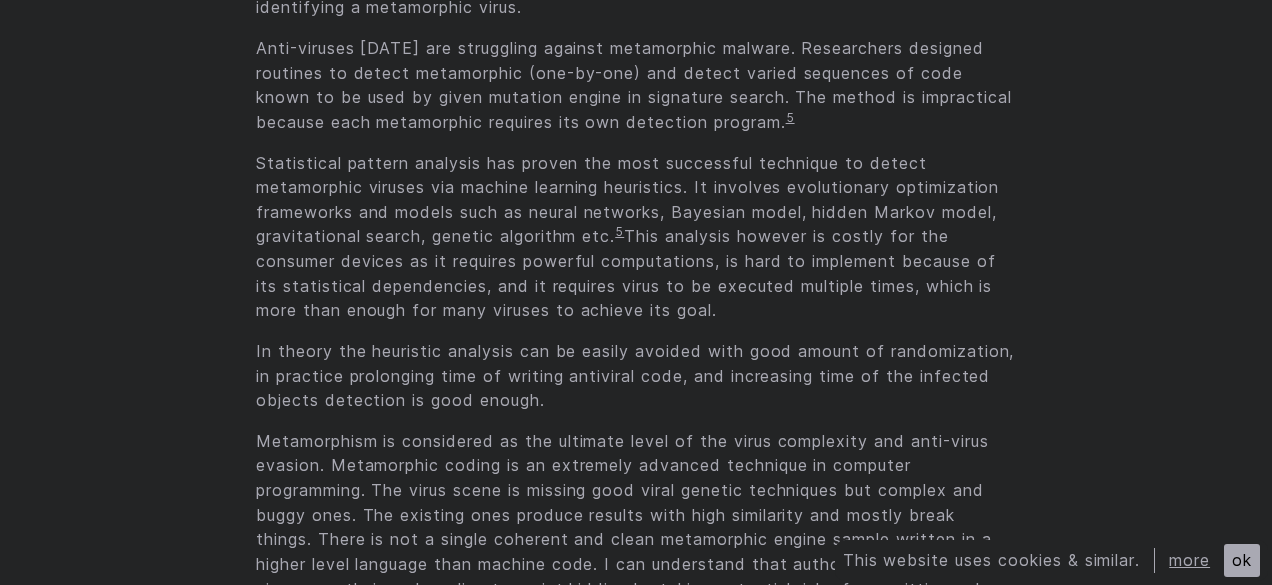 click on "Anti-viruses today are struggling against metamorphic malware. Researchers designed routines to detect metamorphic (one-by-one) and detect varied sequences of code known to be used by given mutation engine in signature search. The method is impractical because each metamorphic requires its own detection program.  5" at bounding box center [636, 85] 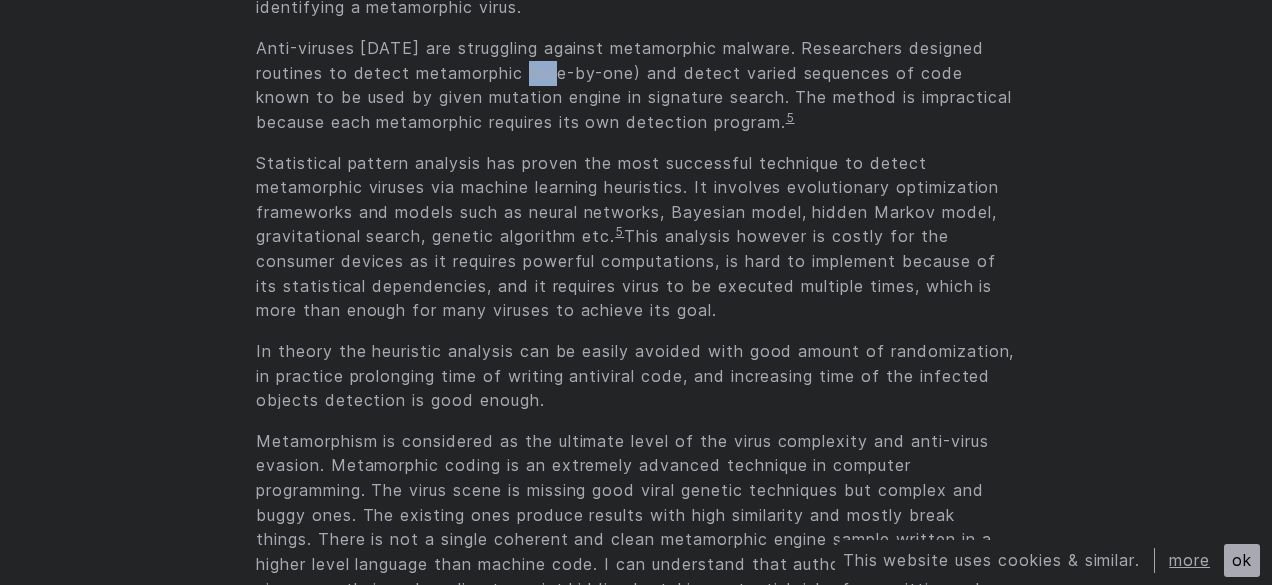 click on "Anti-viruses today are struggling against metamorphic malware. Researchers designed routines to detect metamorphic (one-by-one) and detect varied sequences of code known to be used by given mutation engine in signature search. The method is impractical because each metamorphic requires its own detection program.  5" at bounding box center (636, 85) 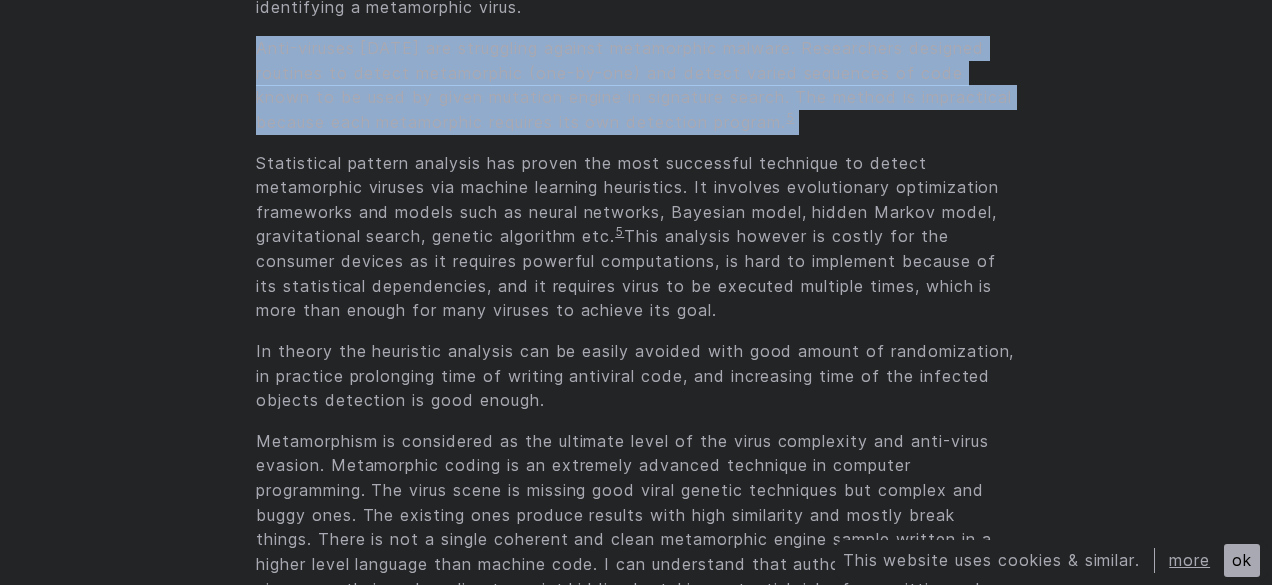 click on "Anti-viruses today are struggling against metamorphic malware. Researchers designed routines to detect metamorphic (one-by-one) and detect varied sequences of code known to be used by given mutation engine in signature search. The method is impractical because each metamorphic requires its own detection program.  5" at bounding box center (636, 85) 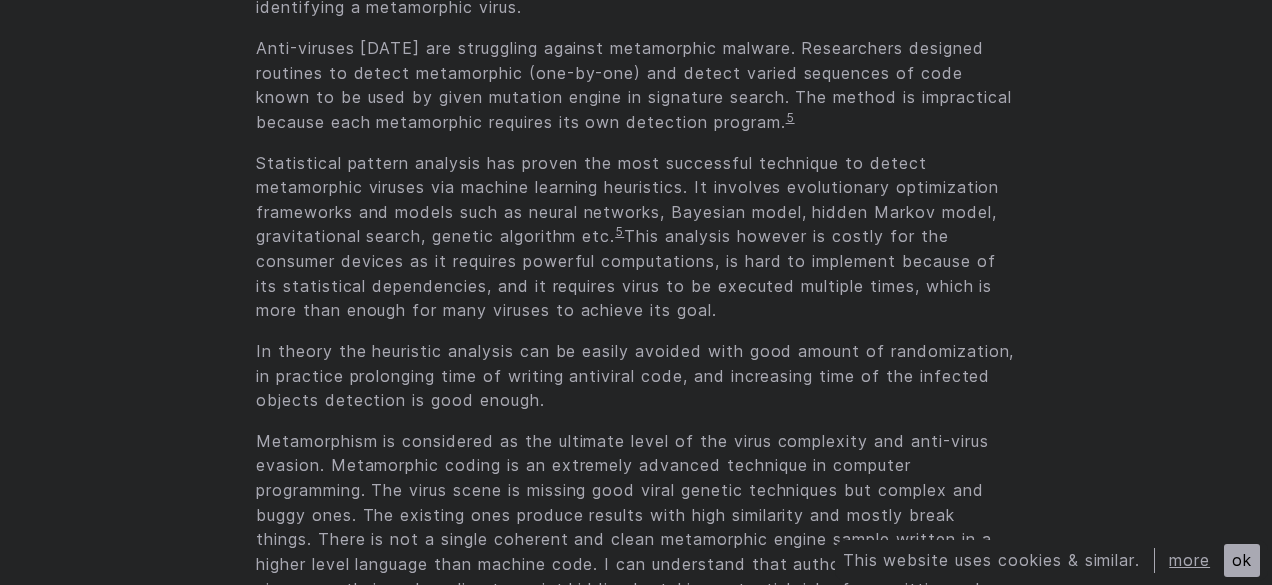 click on "Statistical pattern analysis has proven the most successful technique to detect metamorphic viruses via machine learning heuristics. It involves evolutionary optimization frameworks and models such as neural networks, Bayesian model, hidden Markov model, gravitational search, genetic algorithm etc.  5  This analysis however is costly for the consumer devices as it requires powerful computations, is hard to implement because of its statistical dependencies, and it requires virus to be executed multiple times, which is more than enough for many viruses to achieve its goal." at bounding box center [636, 237] 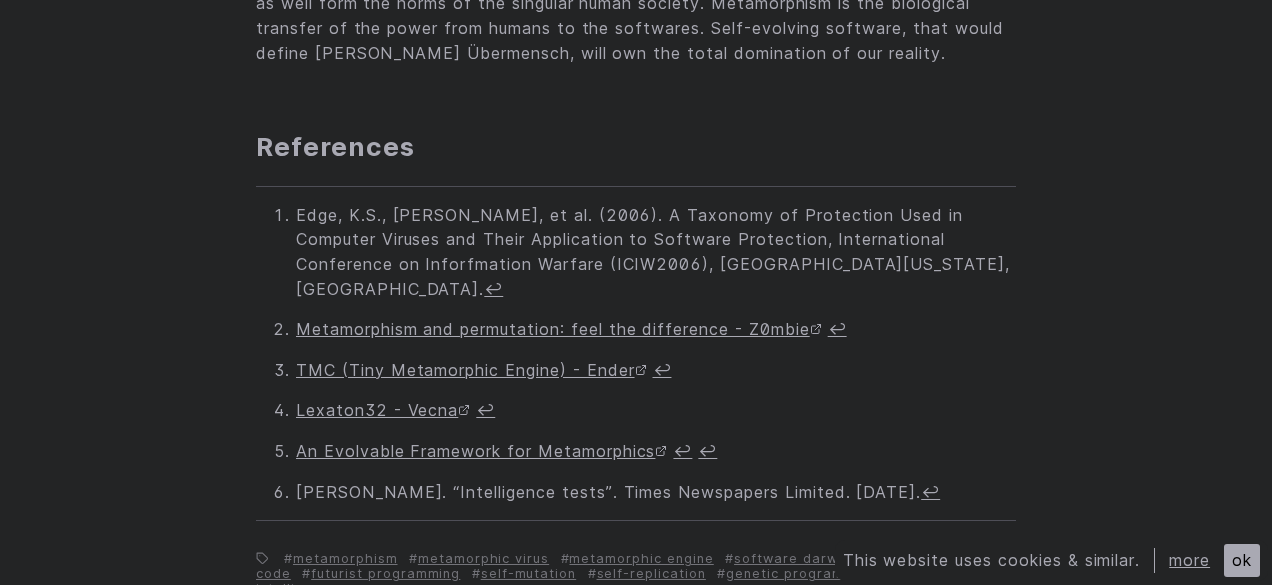 scroll, scrollTop: 3545, scrollLeft: 0, axis: vertical 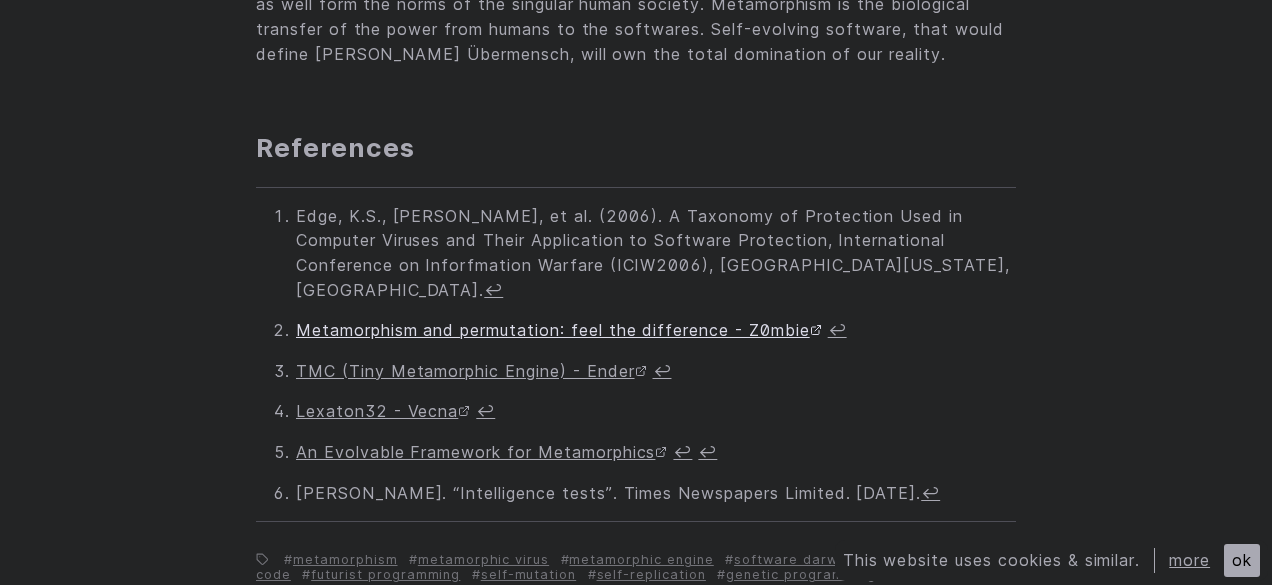 click on "Metamorphism and permutation: feel the difference - Z0mbie" at bounding box center [559, 330] 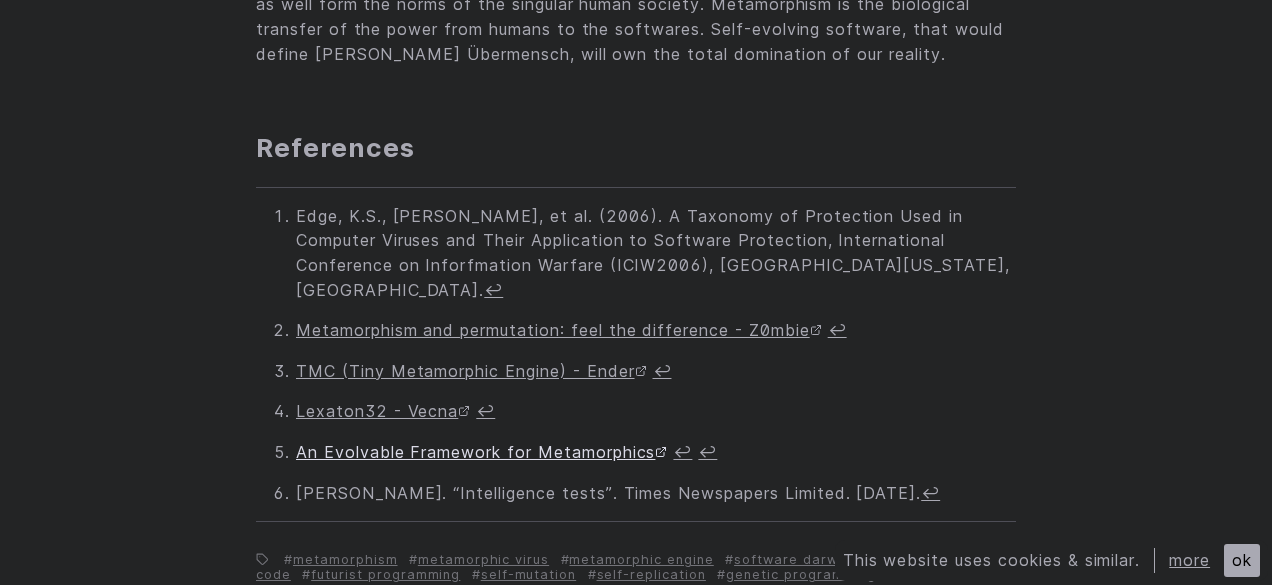 click on "An Evolvable Framework for Metamorphics" at bounding box center (481, 452) 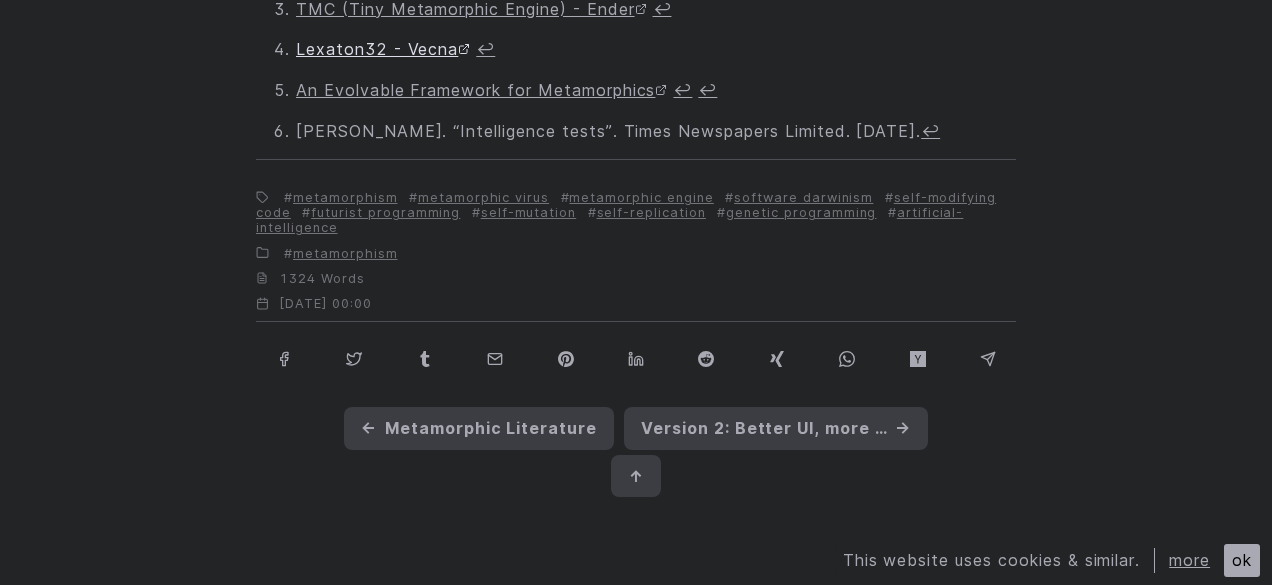 scroll, scrollTop: 3919, scrollLeft: 0, axis: vertical 